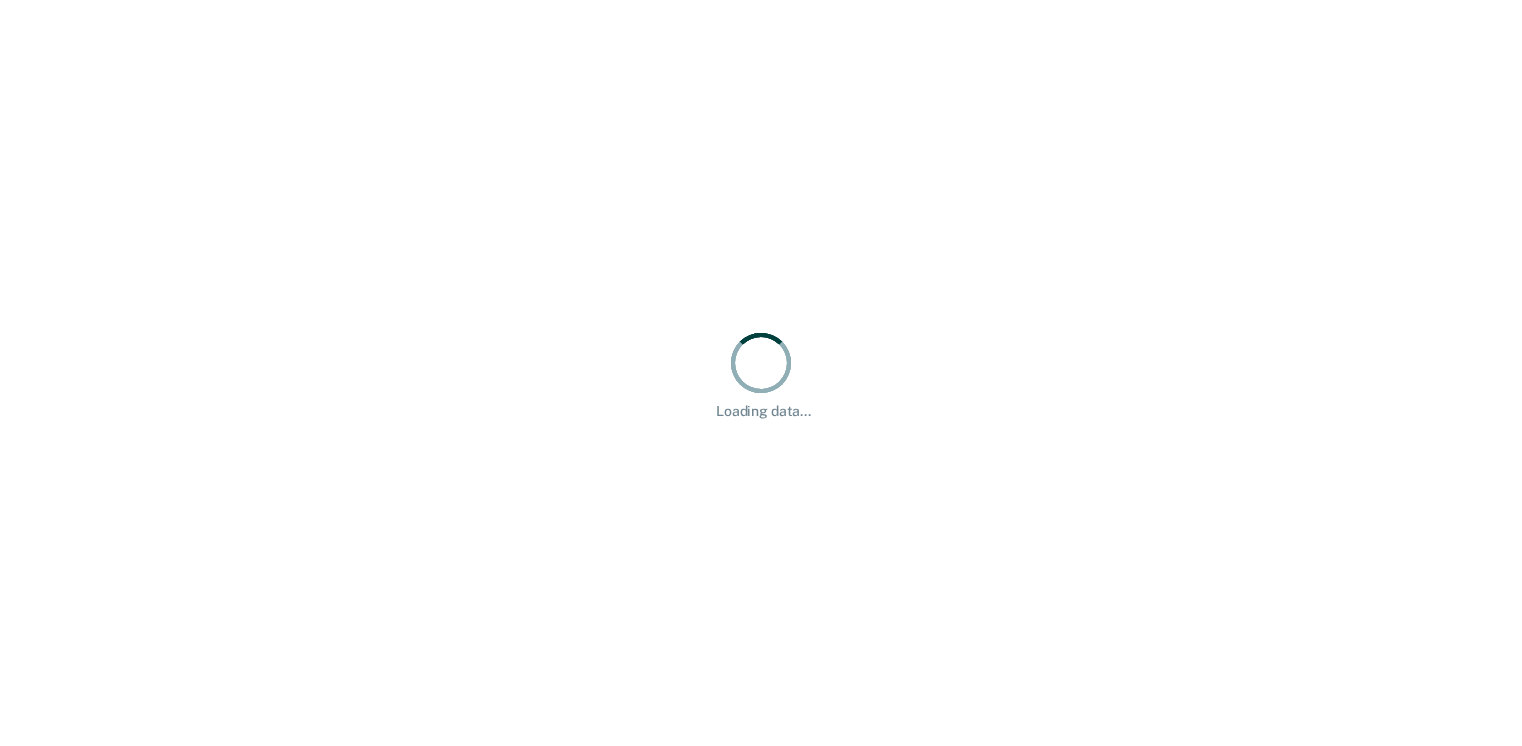 scroll, scrollTop: 0, scrollLeft: 0, axis: both 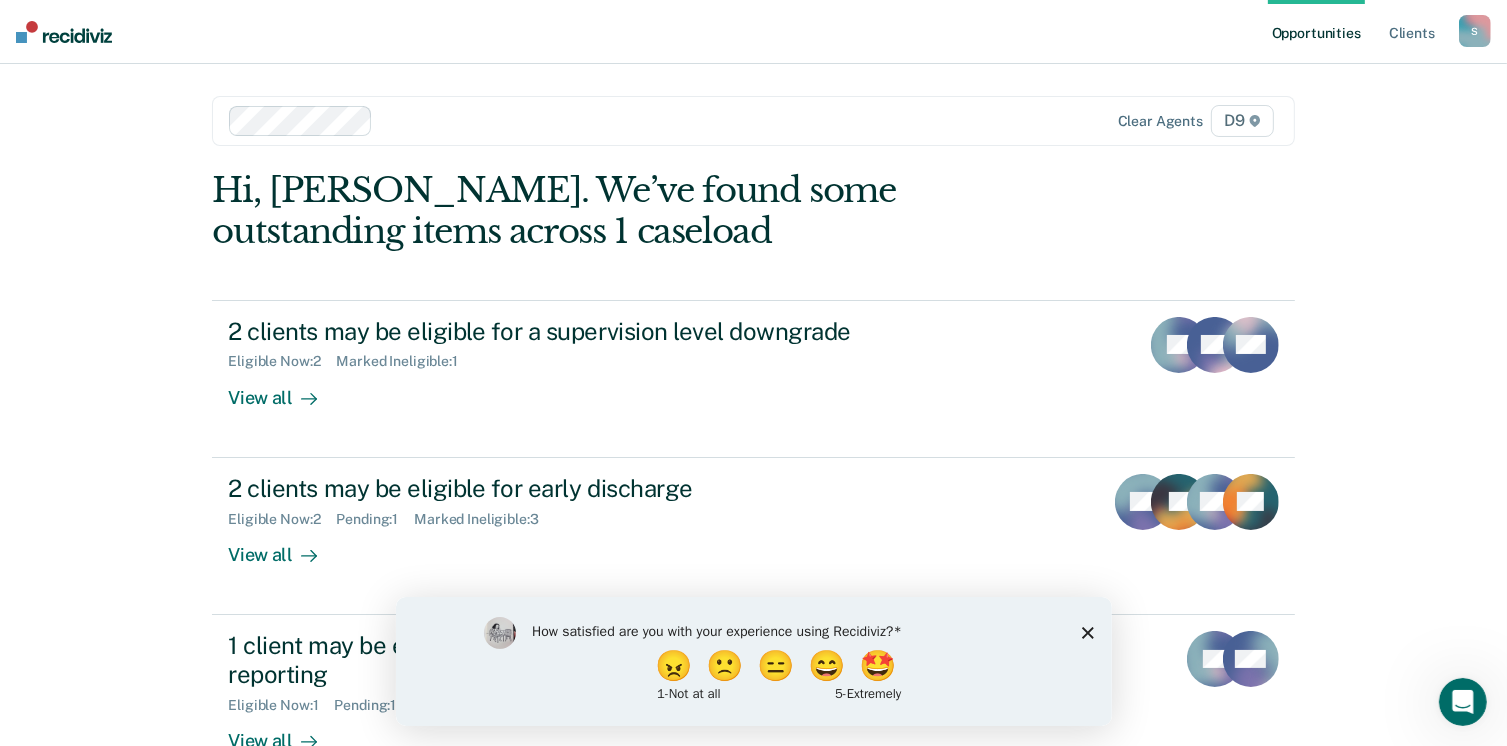 click on "How satisfied are you with your experience using Recidiviz? 😠 🙁 😑 😄 🤩 1  -  Not at all 5  -  Extremely" at bounding box center [753, 660] 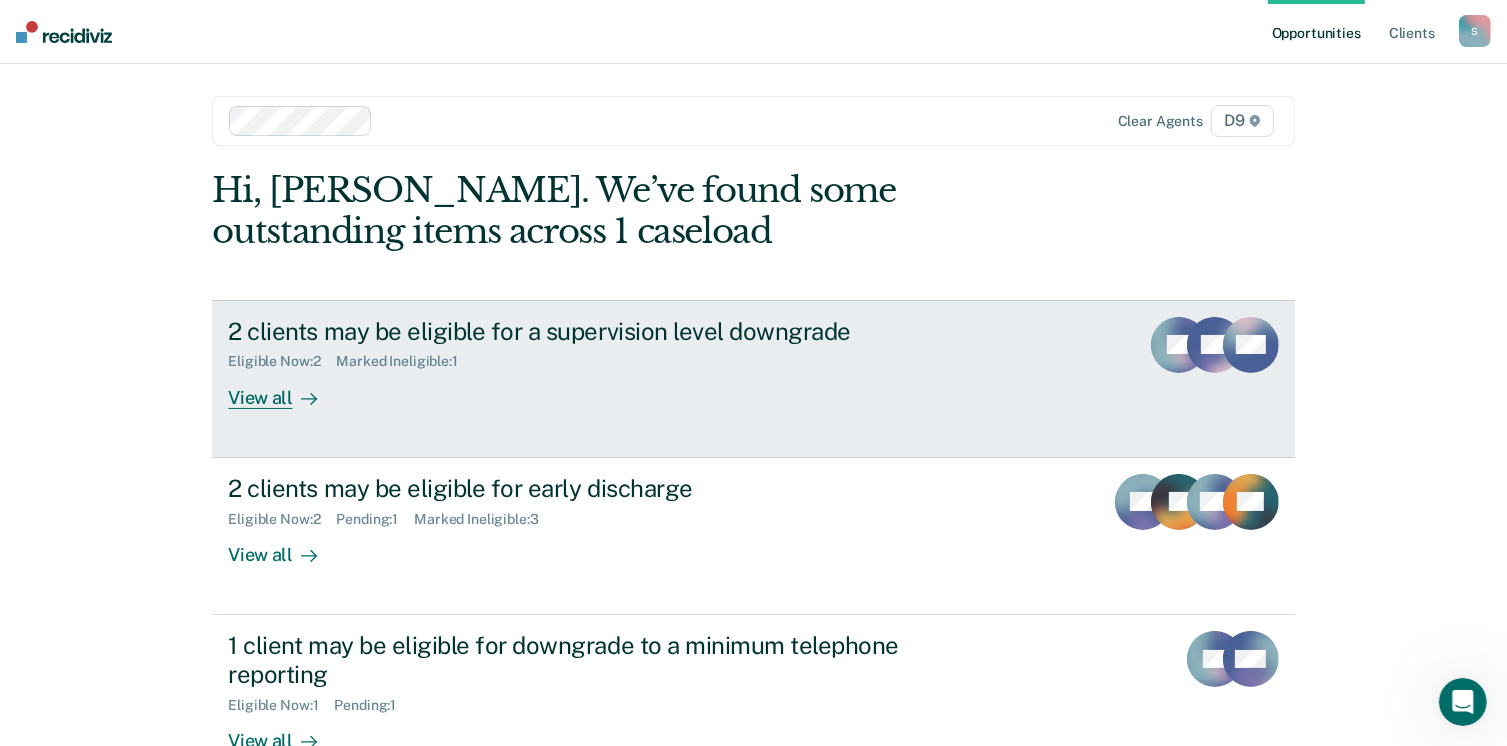 click on "2 clients may be eligible for a supervision level downgrade Eligible Now :  2 Marked Ineligible :  1 View all" at bounding box center [603, 363] 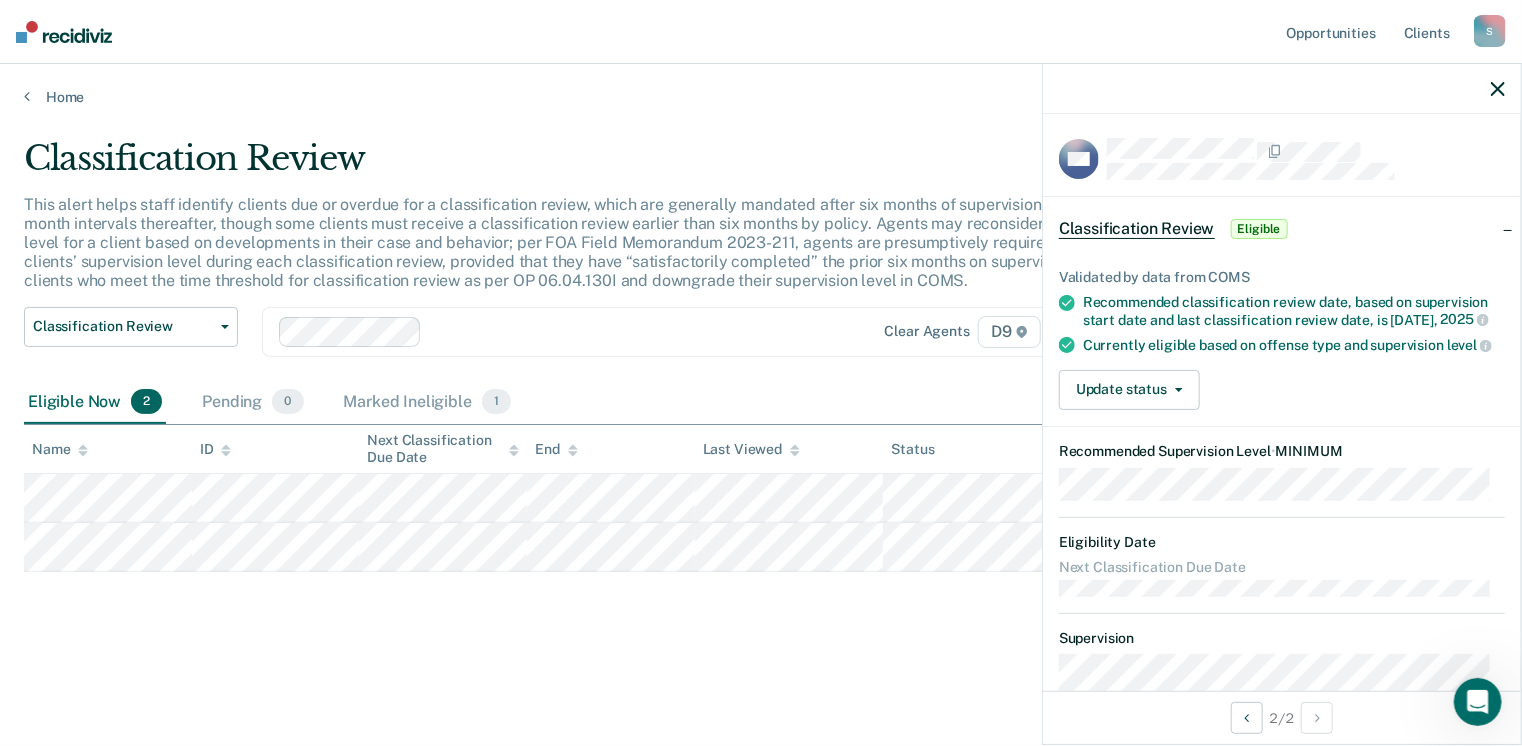 click on "Classification Review" at bounding box center [595, 166] 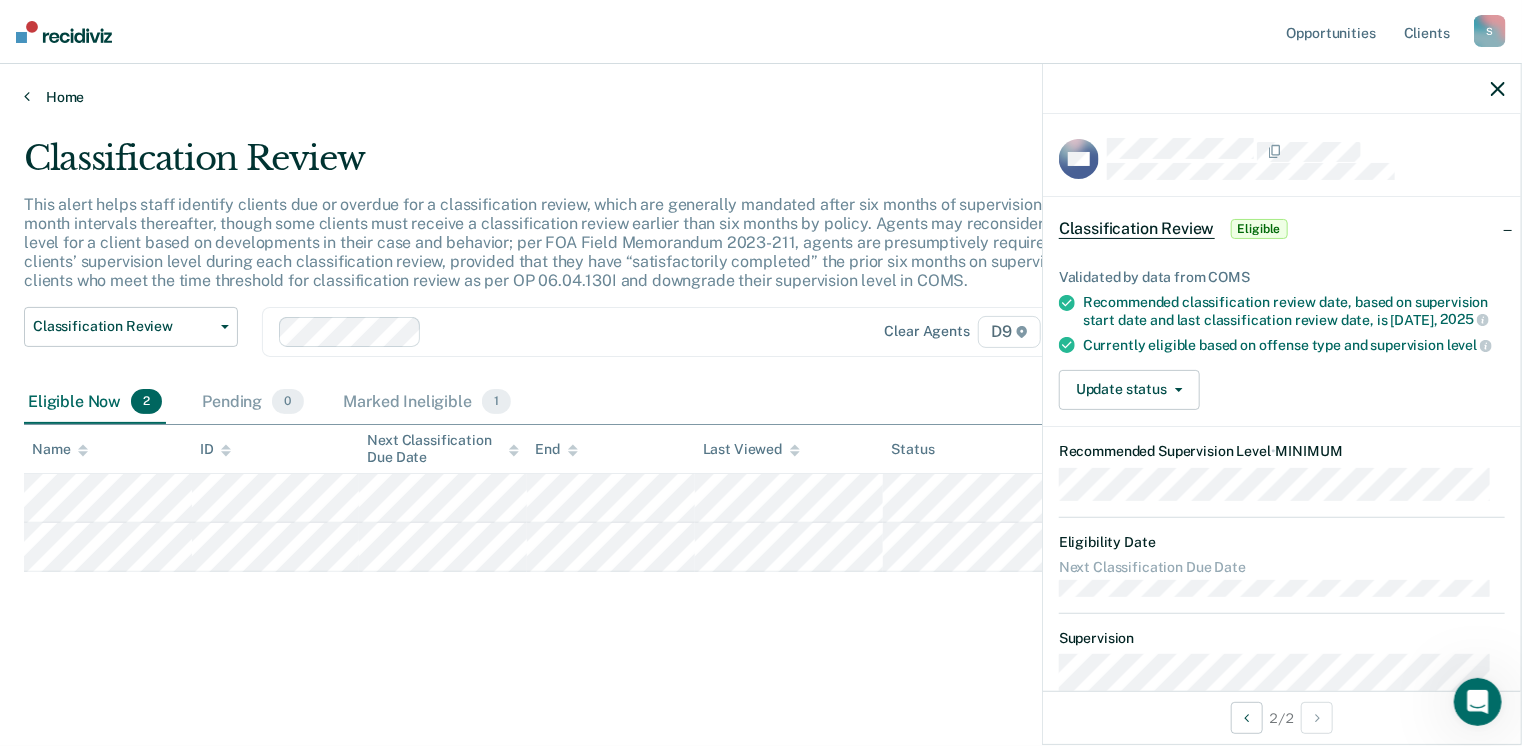 click on "Home" at bounding box center (761, 97) 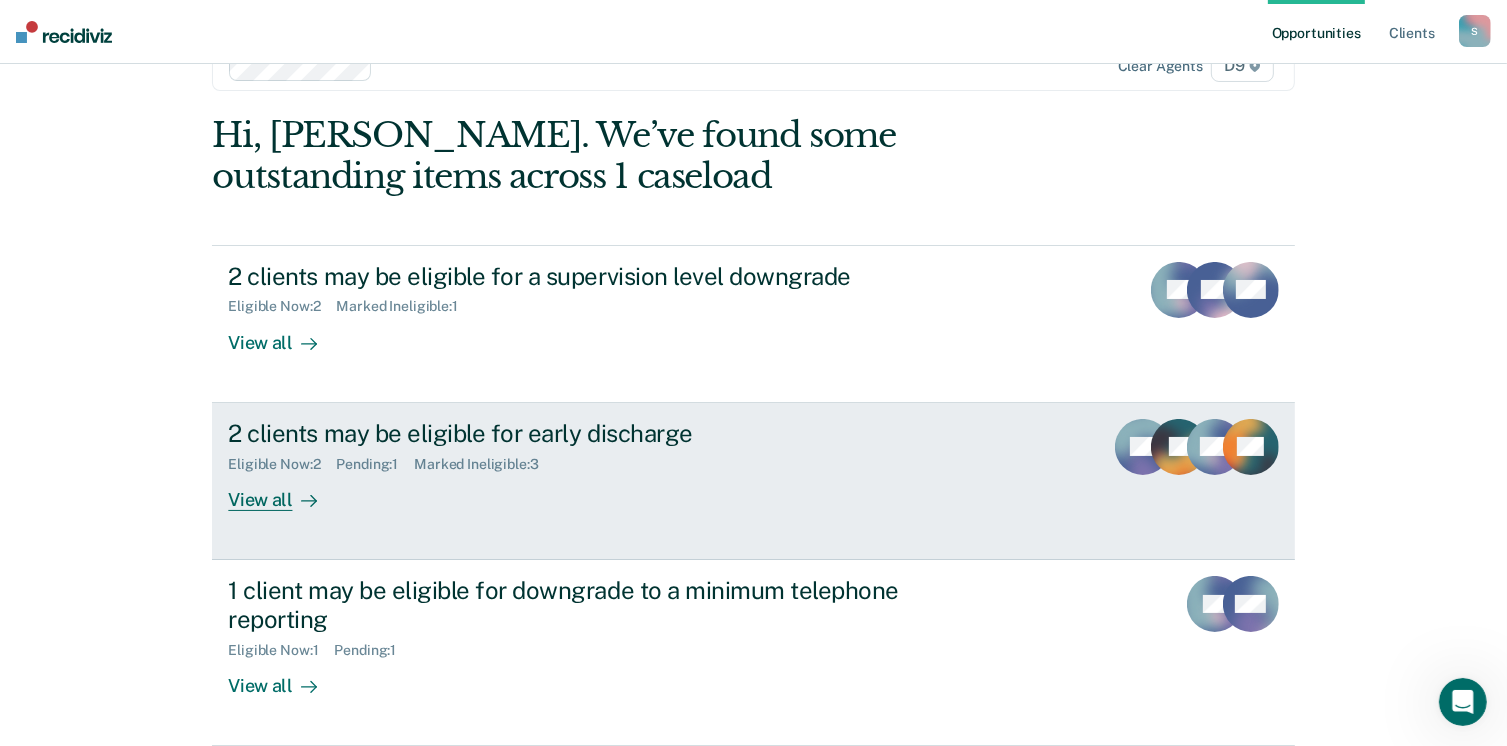 scroll, scrollTop: 100, scrollLeft: 0, axis: vertical 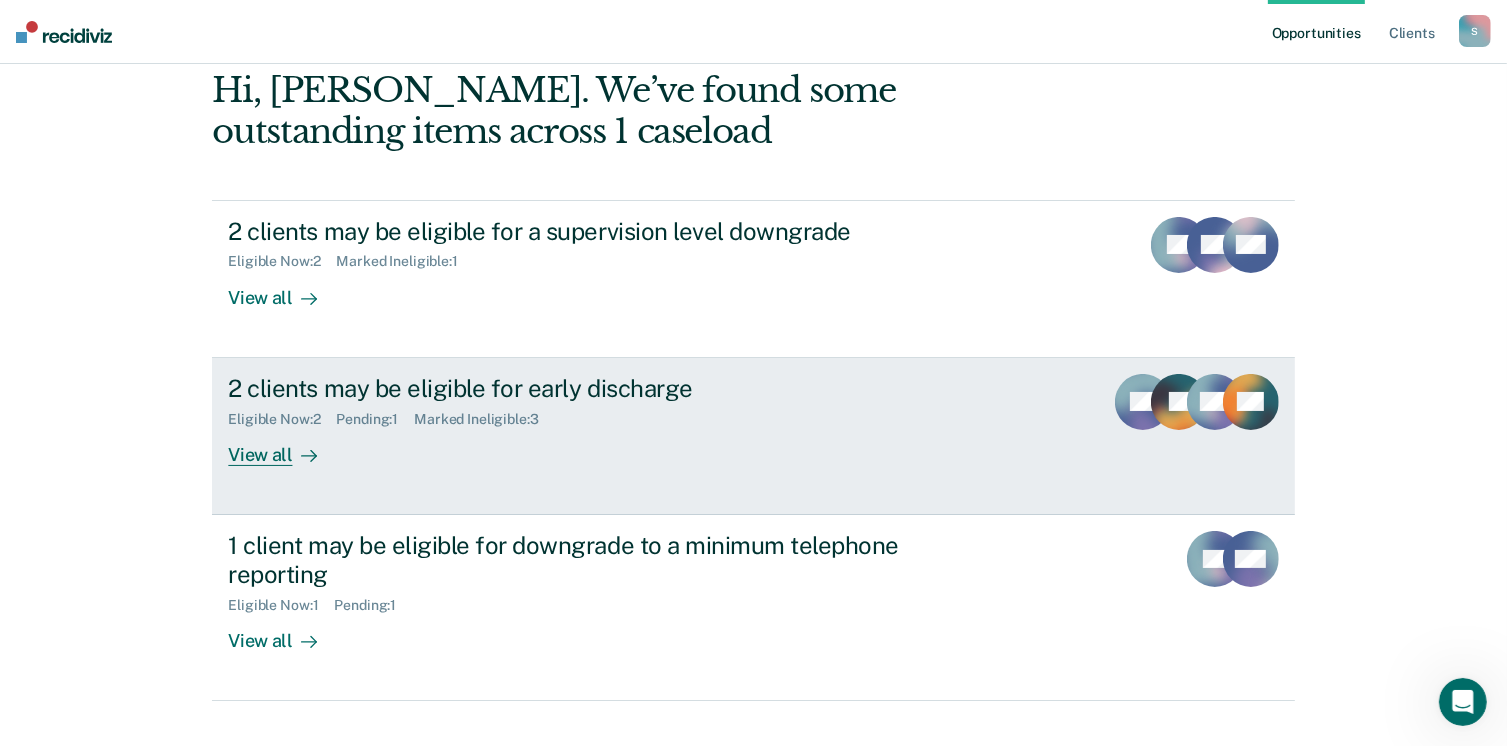 click on "2 clients may be eligible for early discharge Eligible Now :  2 Pending :  1 Marked Ineligible :  3 View all   KB JR RM GC" at bounding box center [753, 436] 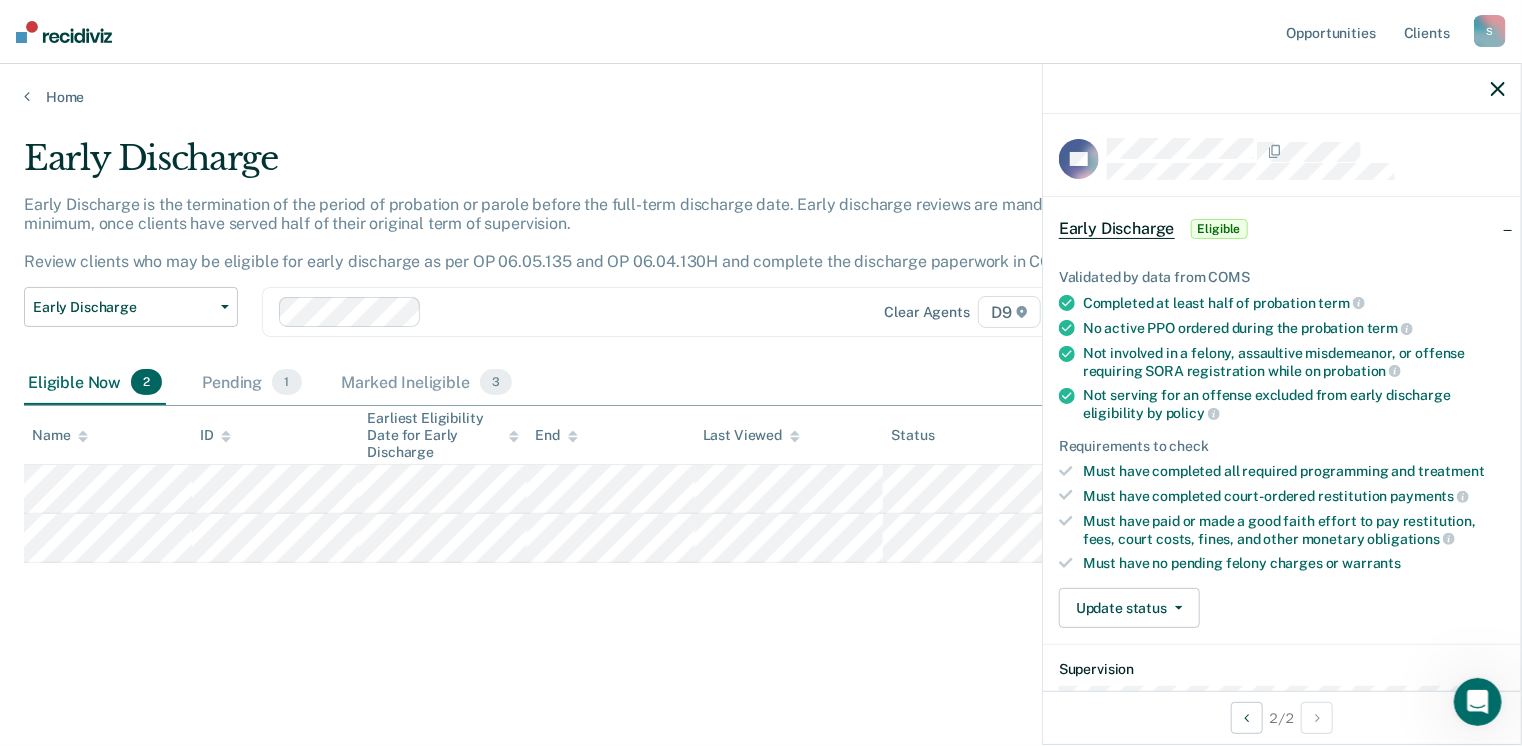 click at bounding box center (1282, 89) 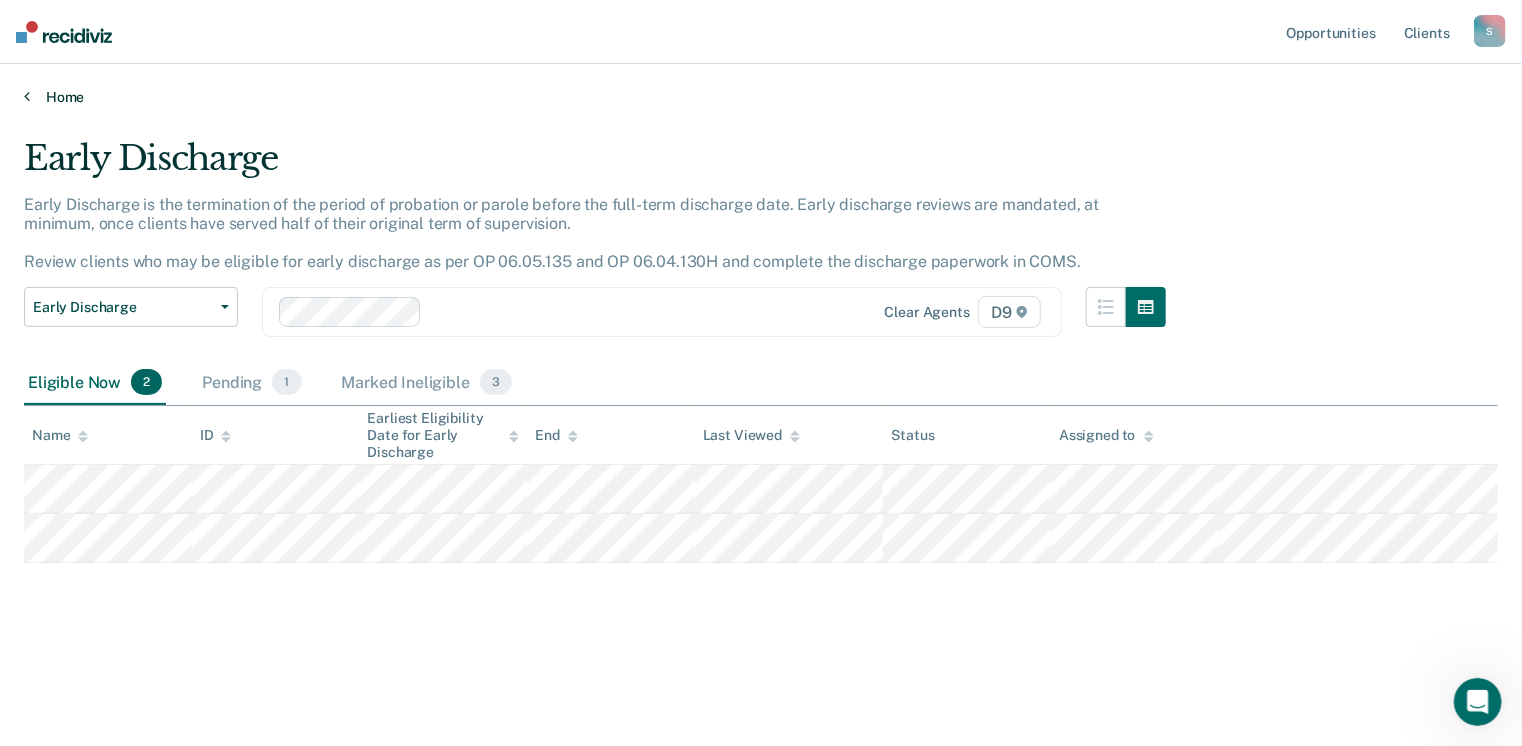 click on "Home" at bounding box center [761, 97] 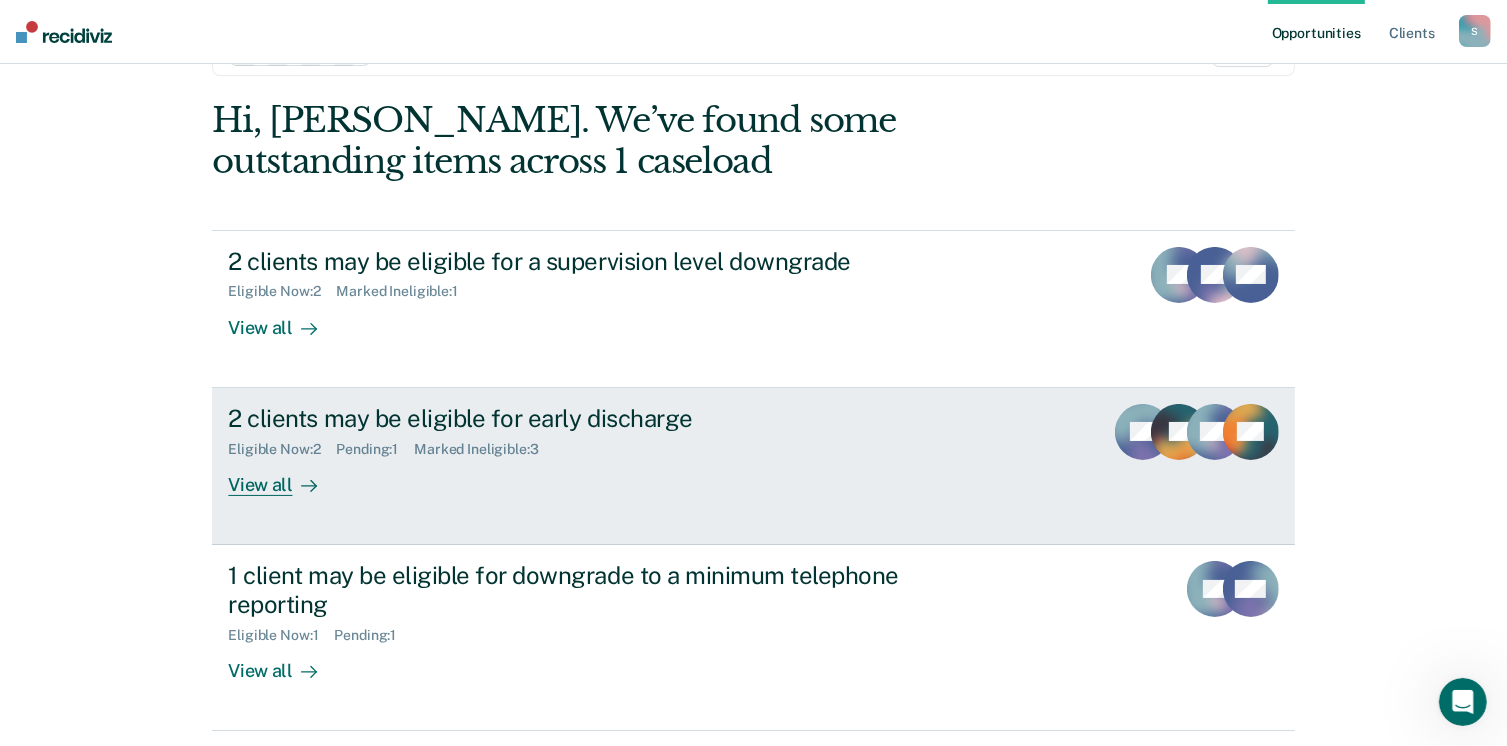 scroll, scrollTop: 100, scrollLeft: 0, axis: vertical 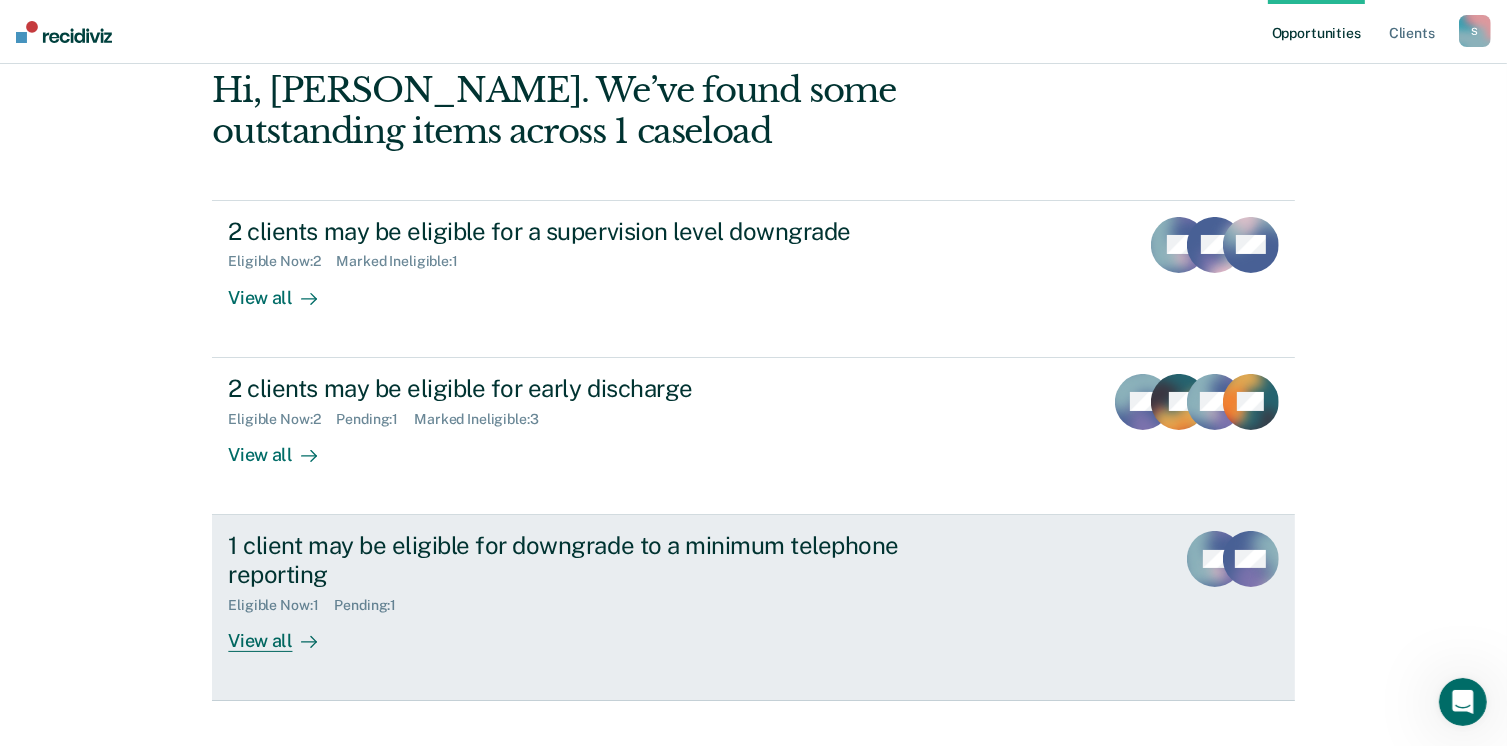 click on "1 client may be eligible for downgrade to a minimum telephone reporting Eligible Now :  1 Pending :  1 View all" at bounding box center [603, 591] 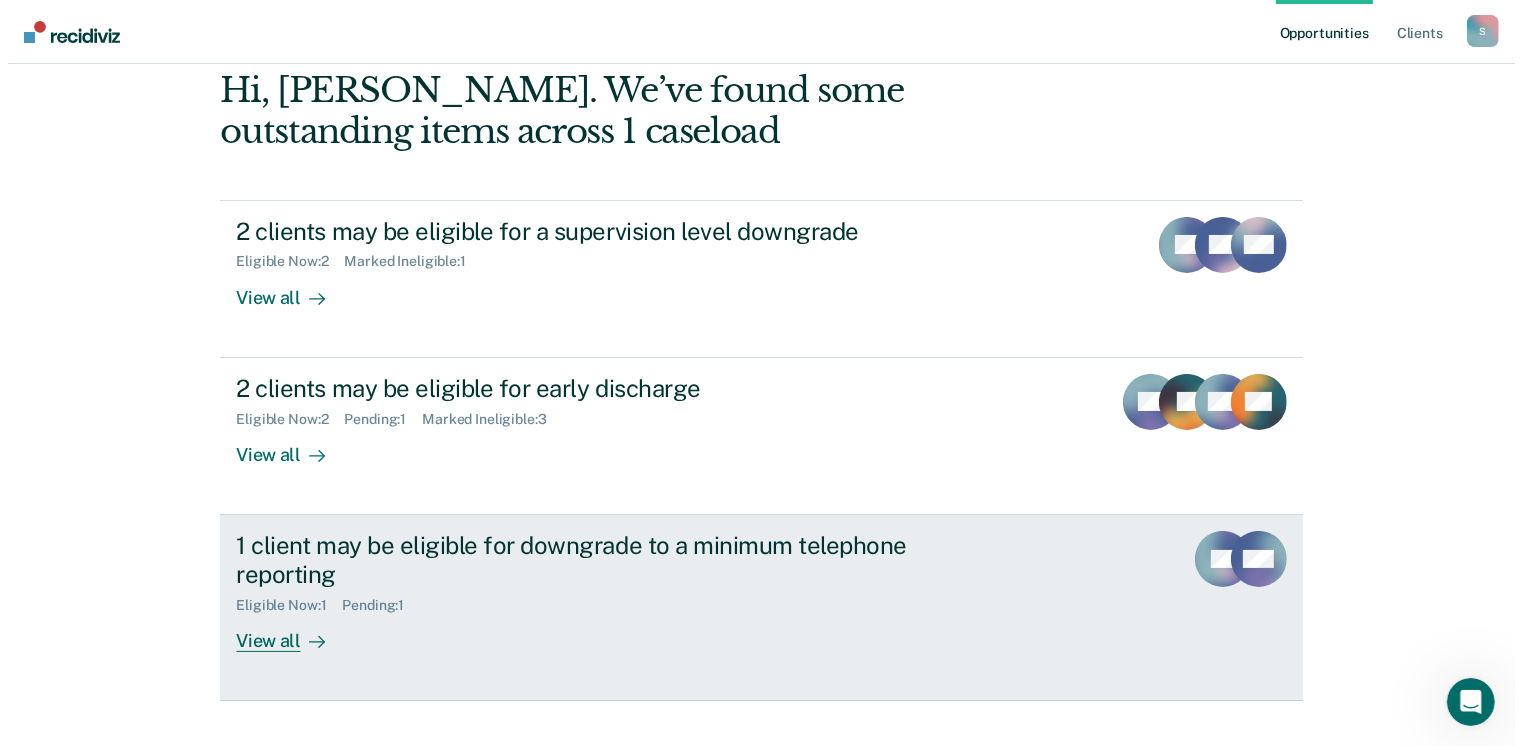 scroll, scrollTop: 0, scrollLeft: 0, axis: both 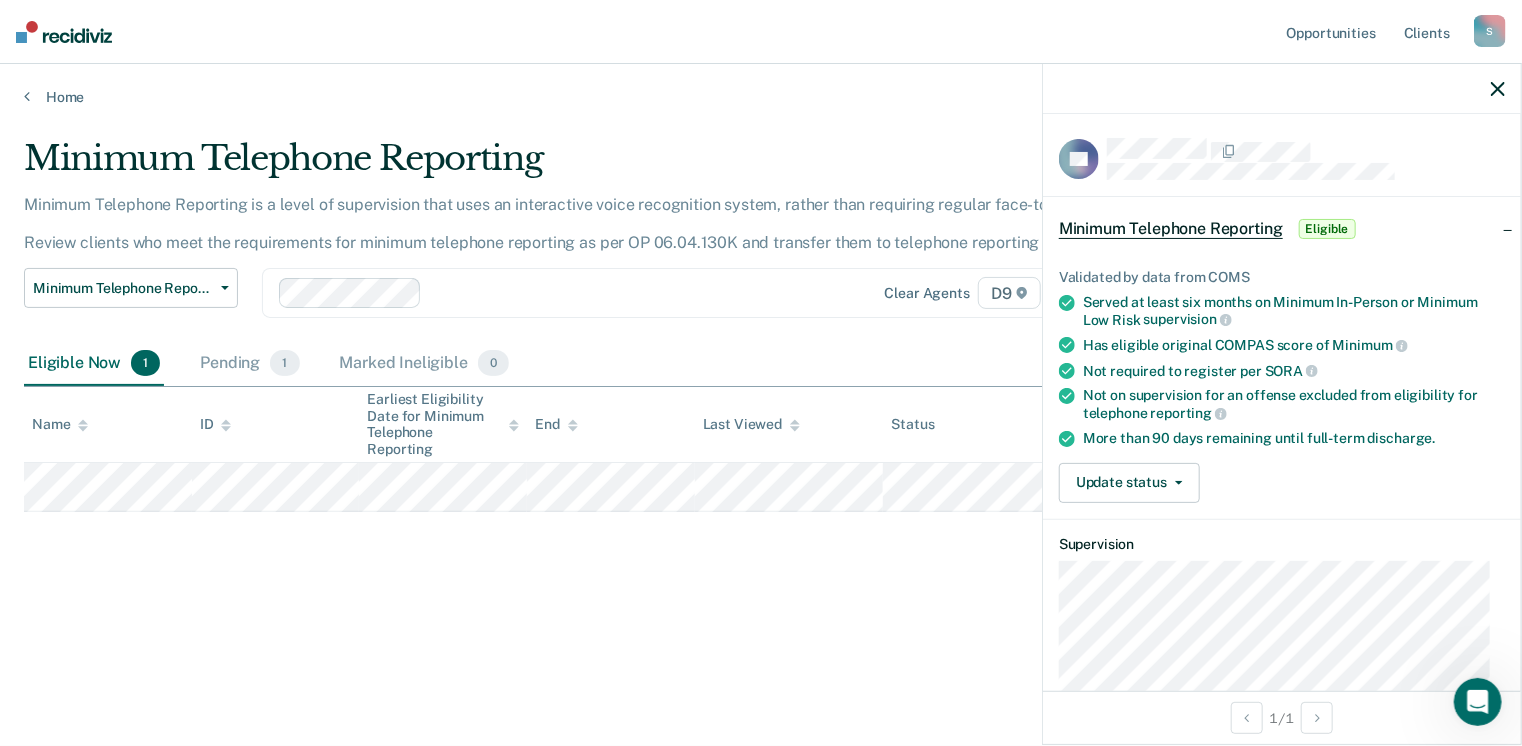 click on "Minimum Telephone Reporting   Minimum Telephone Reporting is a level of supervision that uses an interactive voice recognition system, rather than requiring regular face-to-face contacts. Review clients who meet the requirements for minimum telephone reporting as per OP 06.04.130K and transfer them to telephone reporting in COMS. Minimum Telephone Reporting Classification Review Early Discharge Minimum Telephone Reporting Overdue for Discharge Supervision Level Mismatch Clear   agents D9   Eligible Now 1 Pending 1 Marked Ineligible 0
To pick up a draggable item, press the space bar.
While dragging, use the arrow keys to move the item.
Press space again to drop the item in its new position, or press escape to cancel.
Name ID Earliest Eligibility Date for Minimum Telephone Reporting End Last Viewed Status Assigned to" at bounding box center (761, 399) 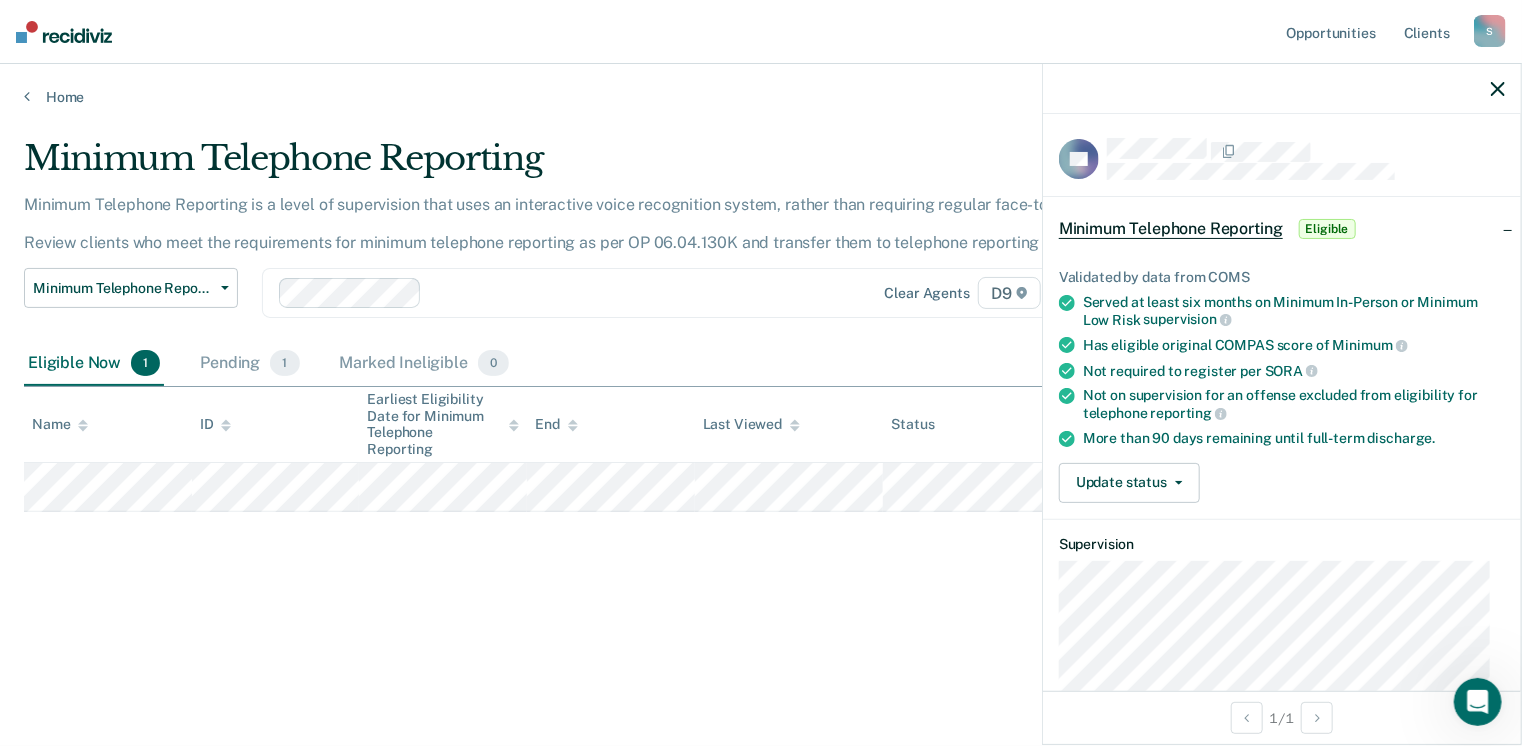 click on "Minimum Telephone Reporting   Minimum Telephone Reporting is a level of supervision that uses an interactive voice recognition system, rather than requiring regular face-to-face contacts. Review clients who meet the requirements for minimum telephone reporting as per OP 06.04.130K and transfer them to telephone reporting in COMS. Minimum Telephone Reporting Classification Review Early Discharge Minimum Telephone Reporting Overdue for Discharge Supervision Level Mismatch Clear   agents D9   Eligible Now 1 Pending 1 Marked Ineligible 0
To pick up a draggable item, press the space bar.
While dragging, use the arrow keys to move the item.
Press space again to drop the item in its new position, or press escape to cancel.
Name ID Earliest Eligibility Date for Minimum Telephone Reporting End Last Viewed Status Assigned to" at bounding box center [761, 399] 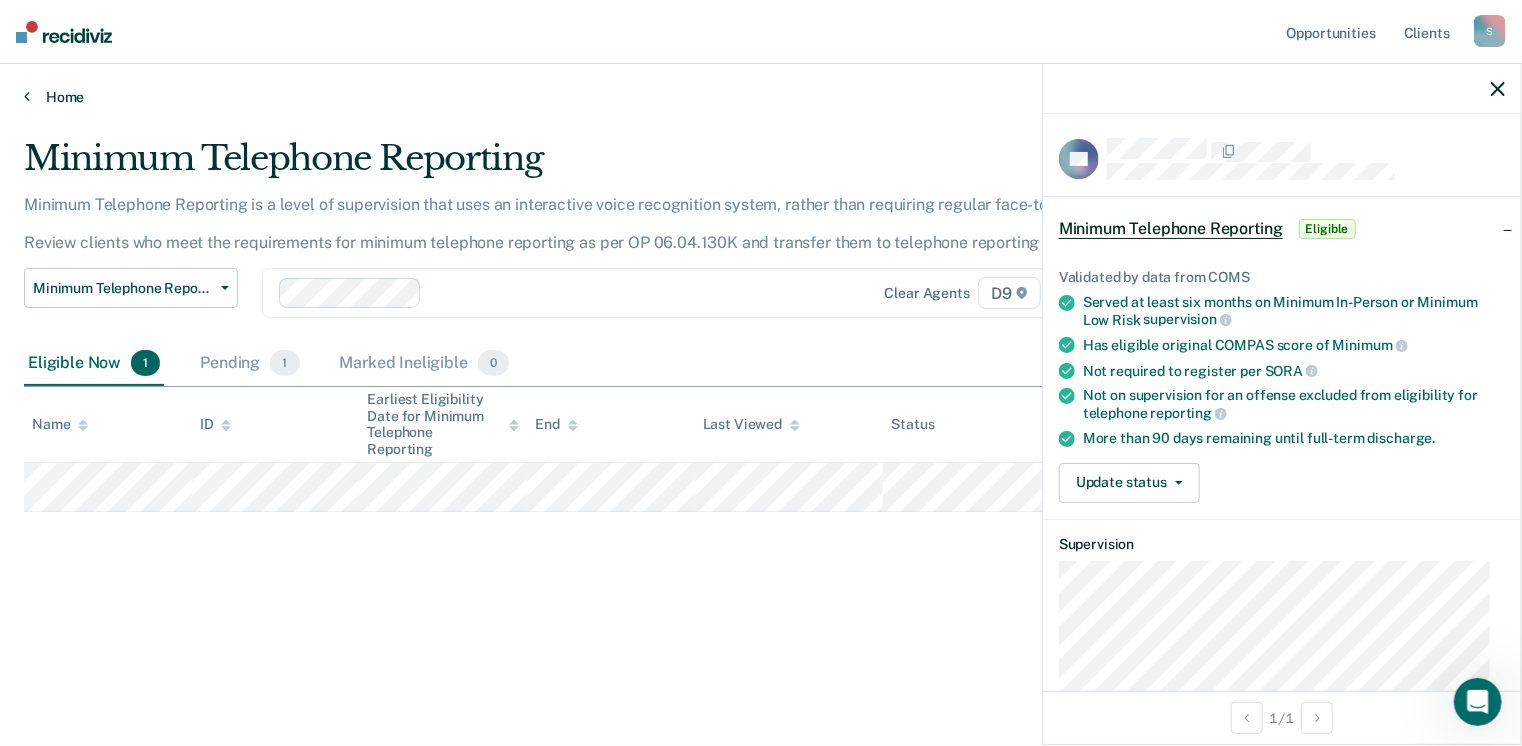 click on "Home" at bounding box center (761, 97) 